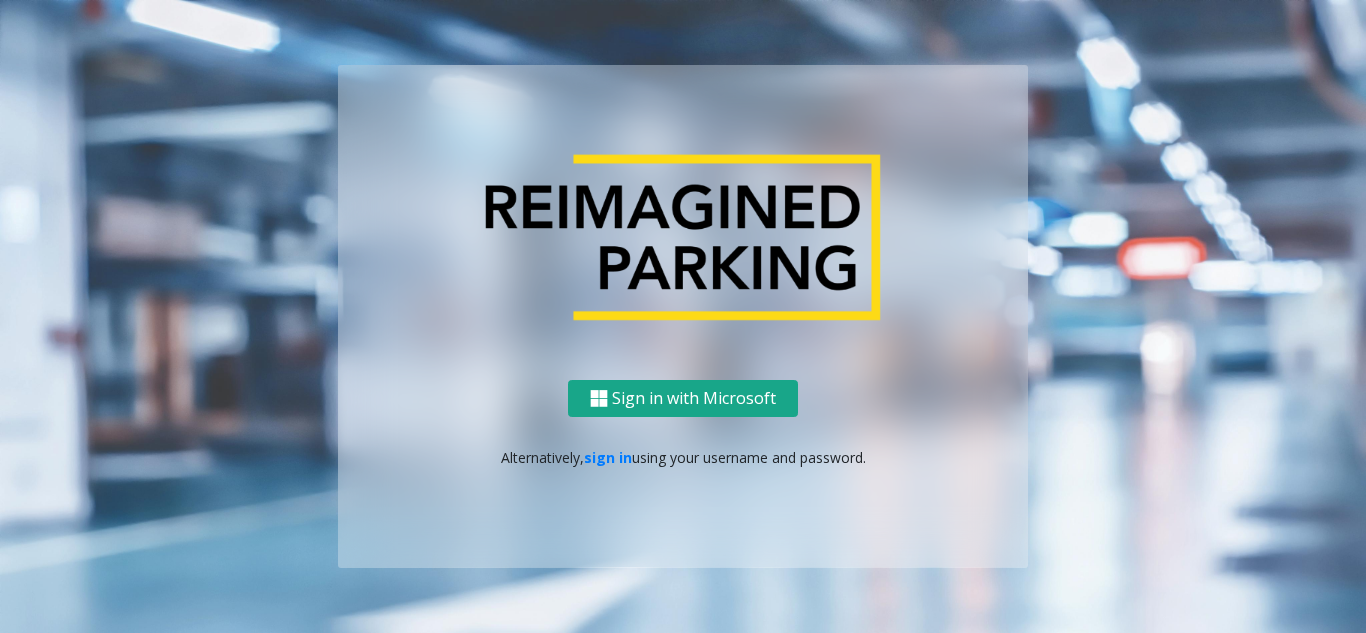 scroll, scrollTop: 0, scrollLeft: 0, axis: both 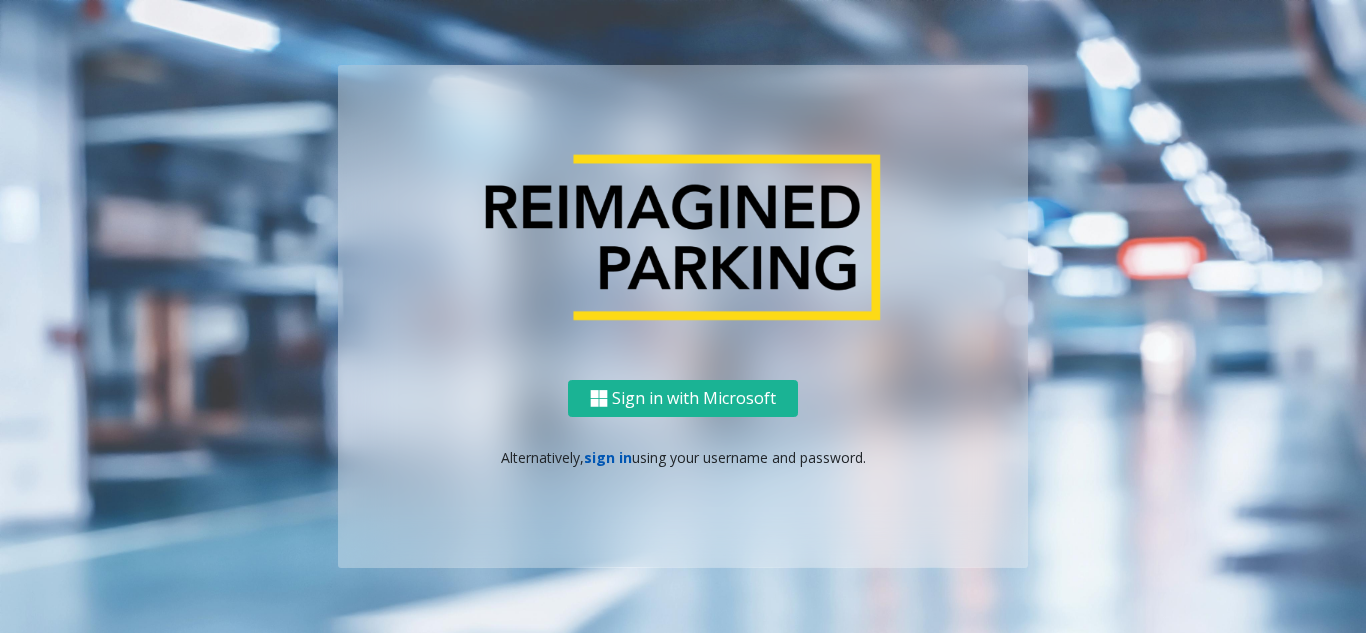 click on "sign in" 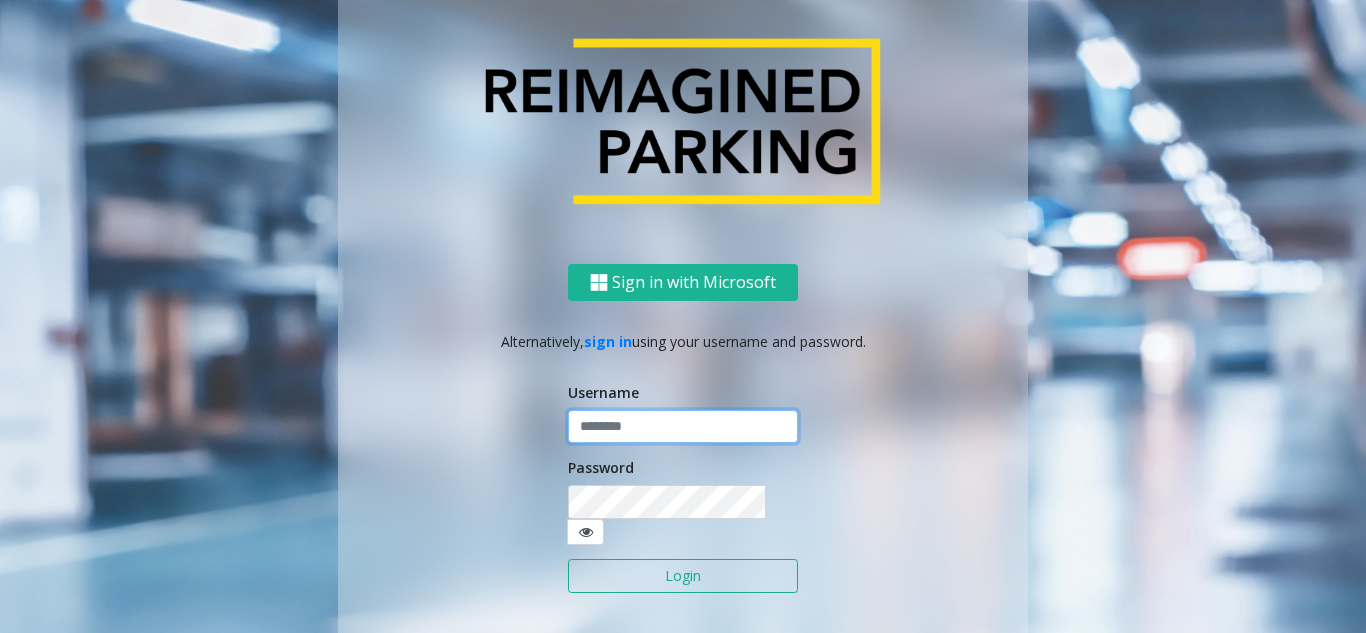 click 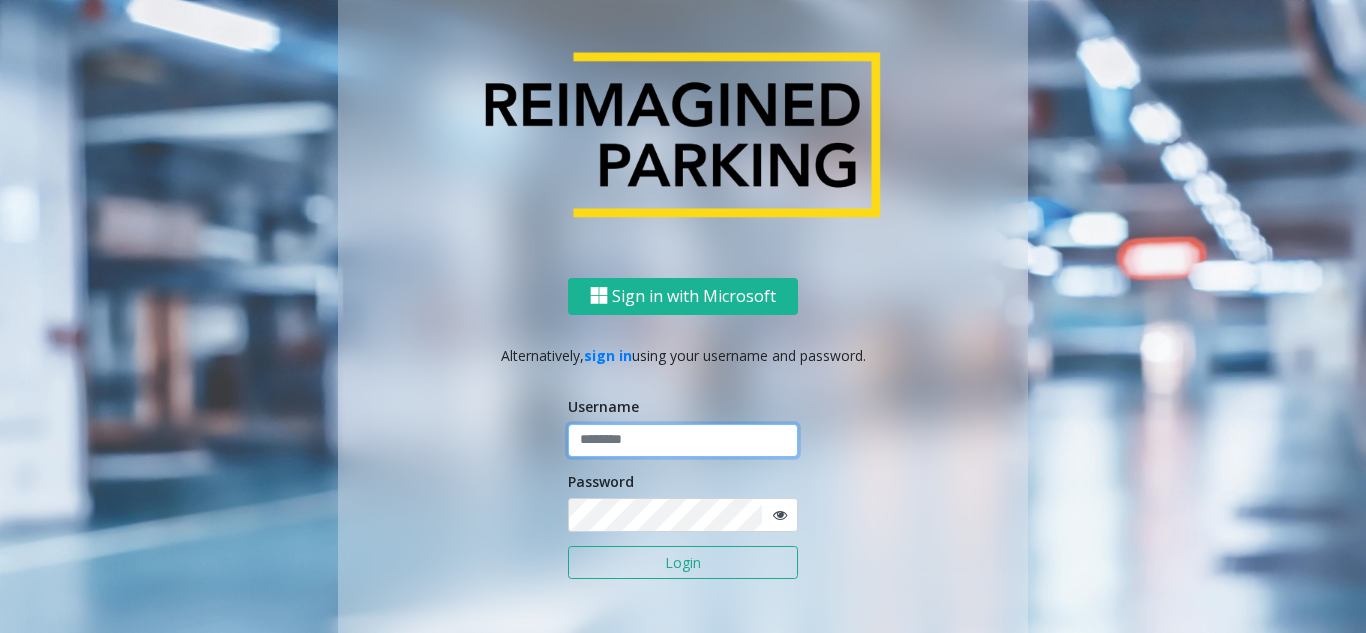 paste on "*******" 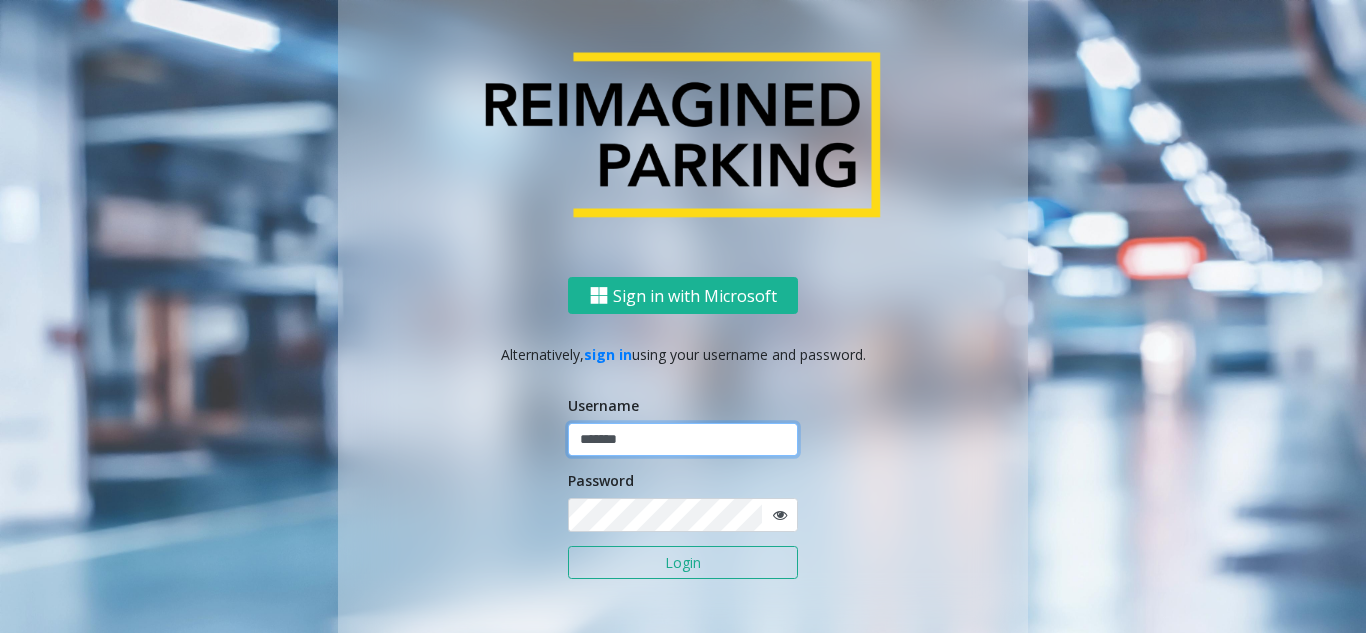 type on "*******" 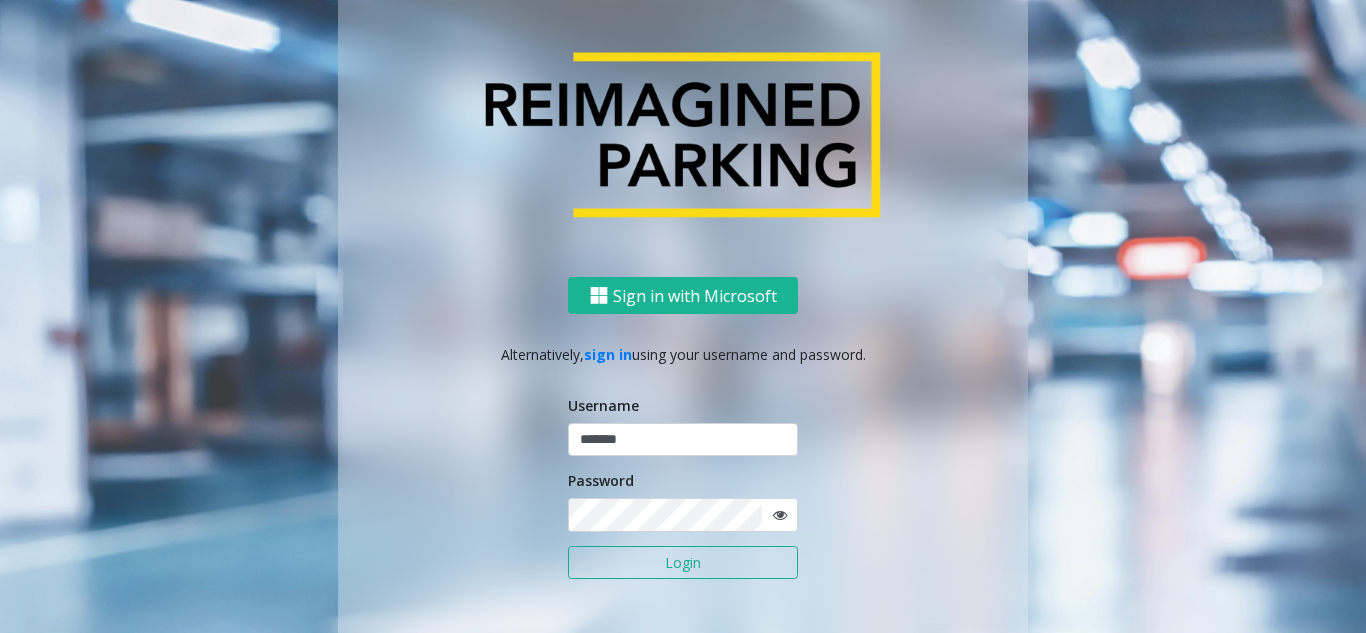 click on "Login" 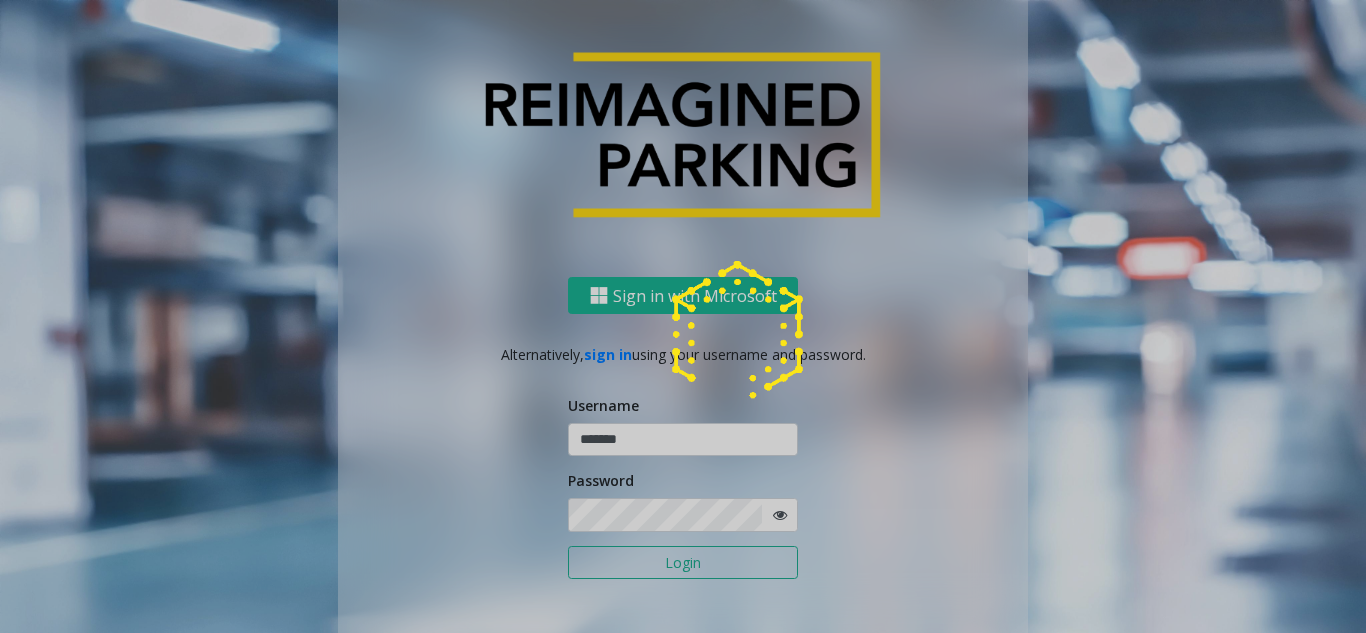 click 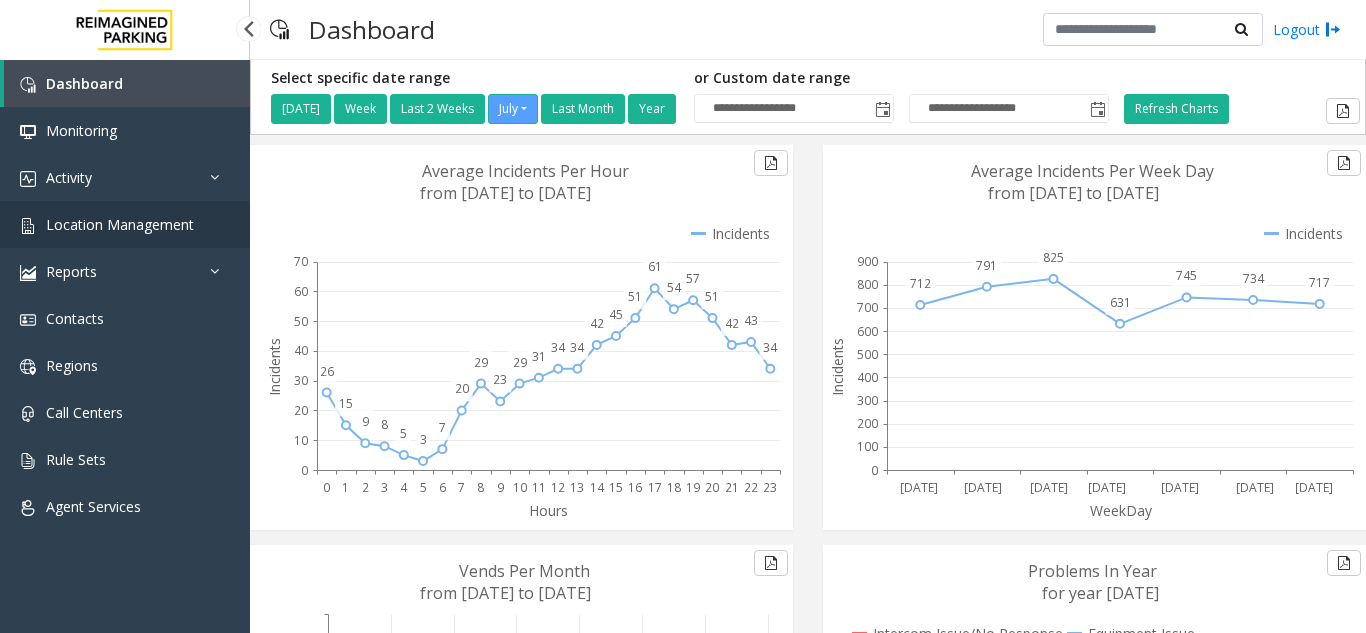 click on "Location Management" at bounding box center (125, 224) 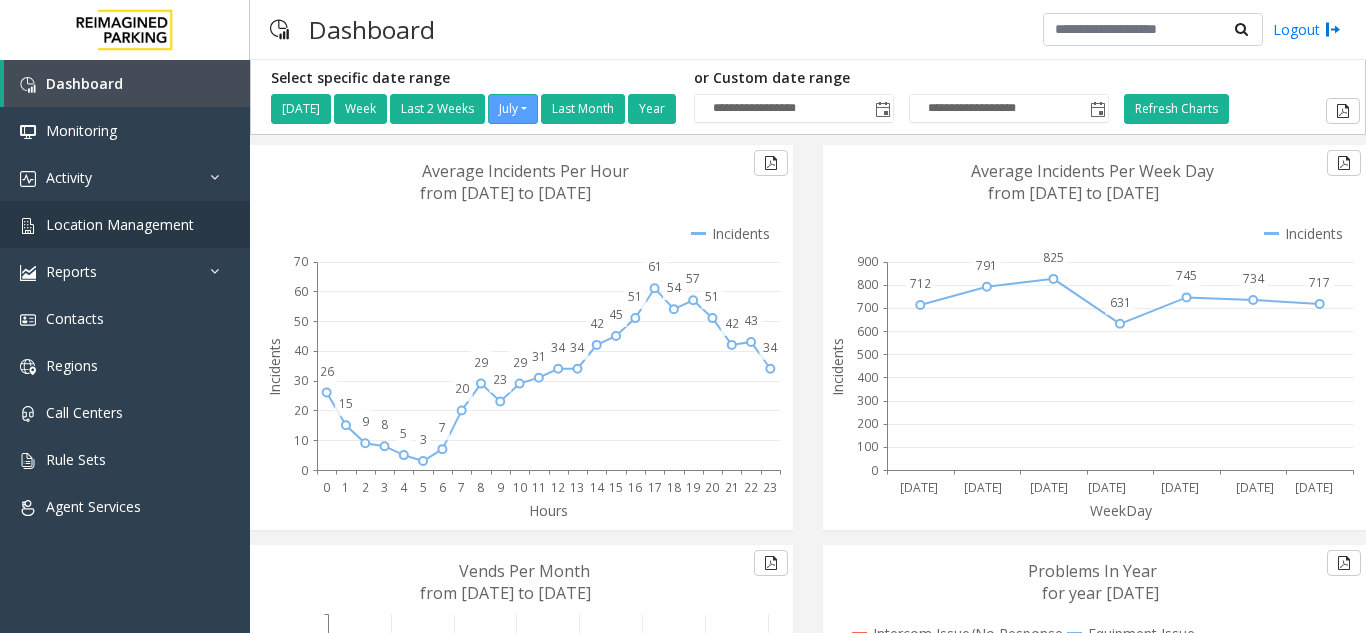 click on "**********" at bounding box center (683, 316) 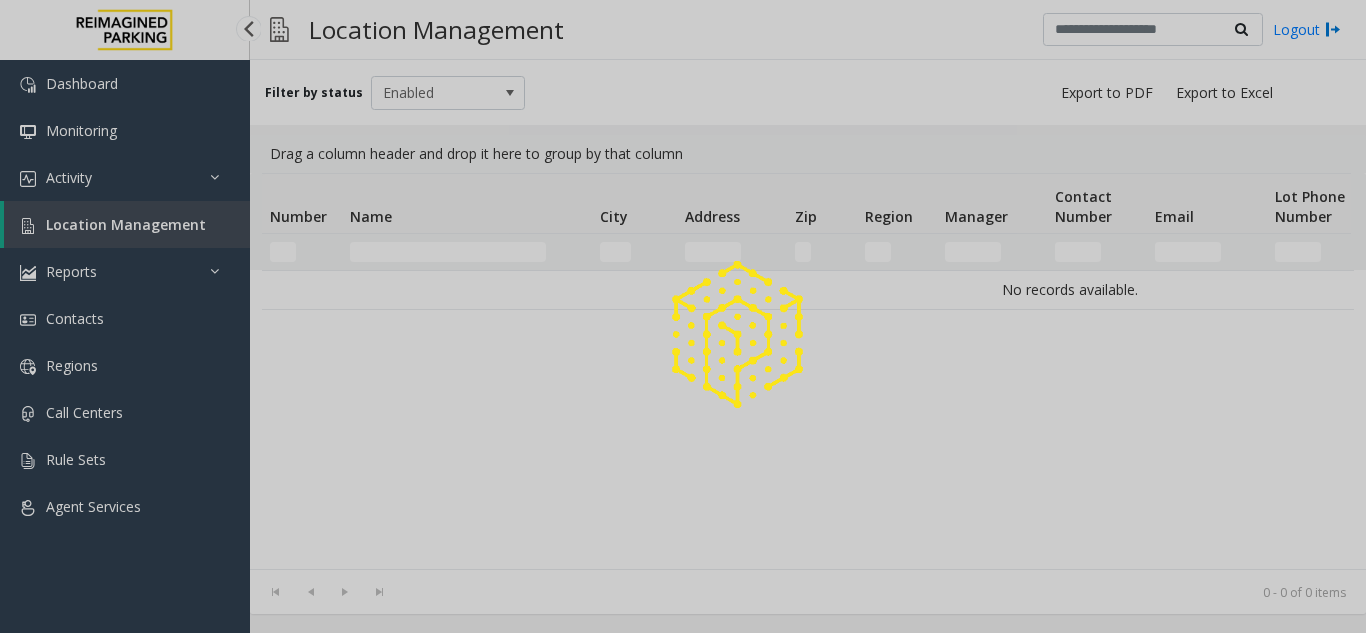 click 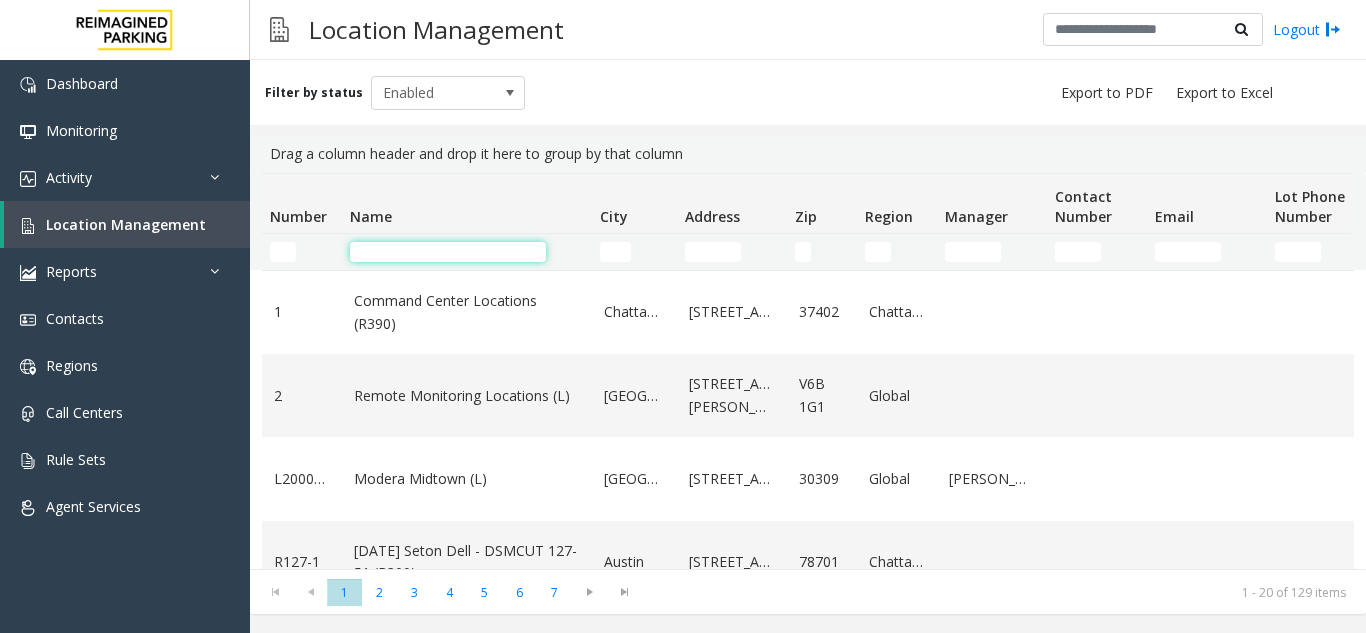 click 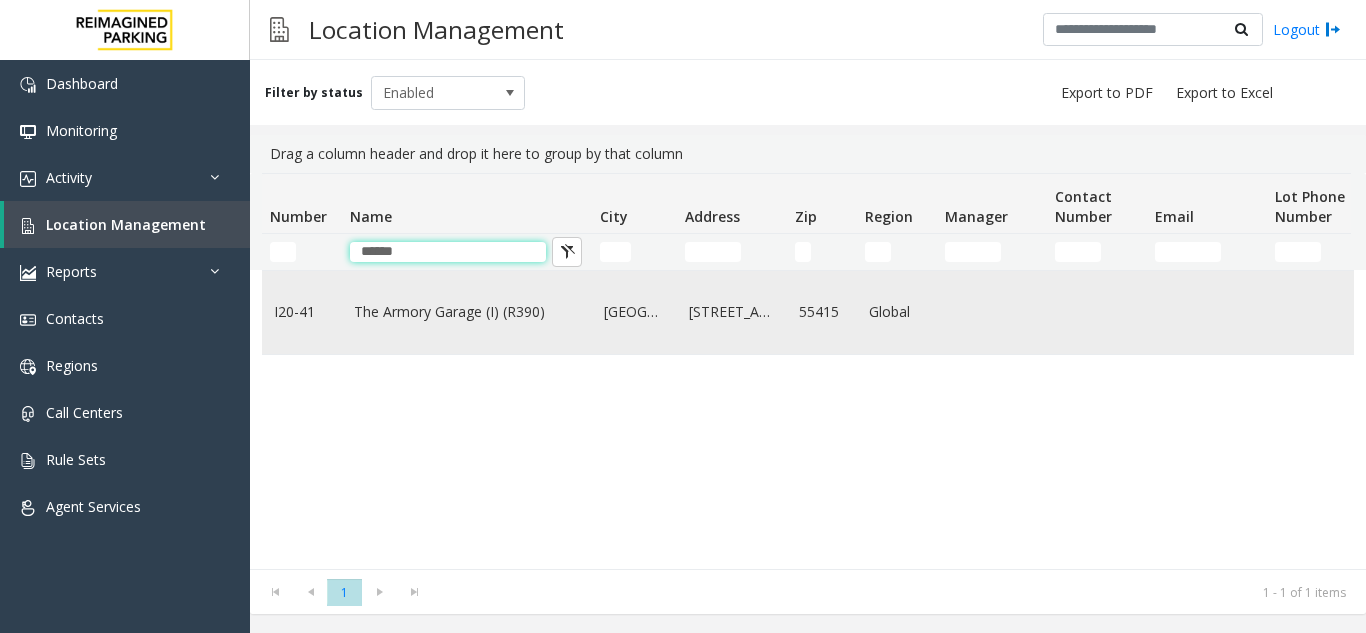 type on "******" 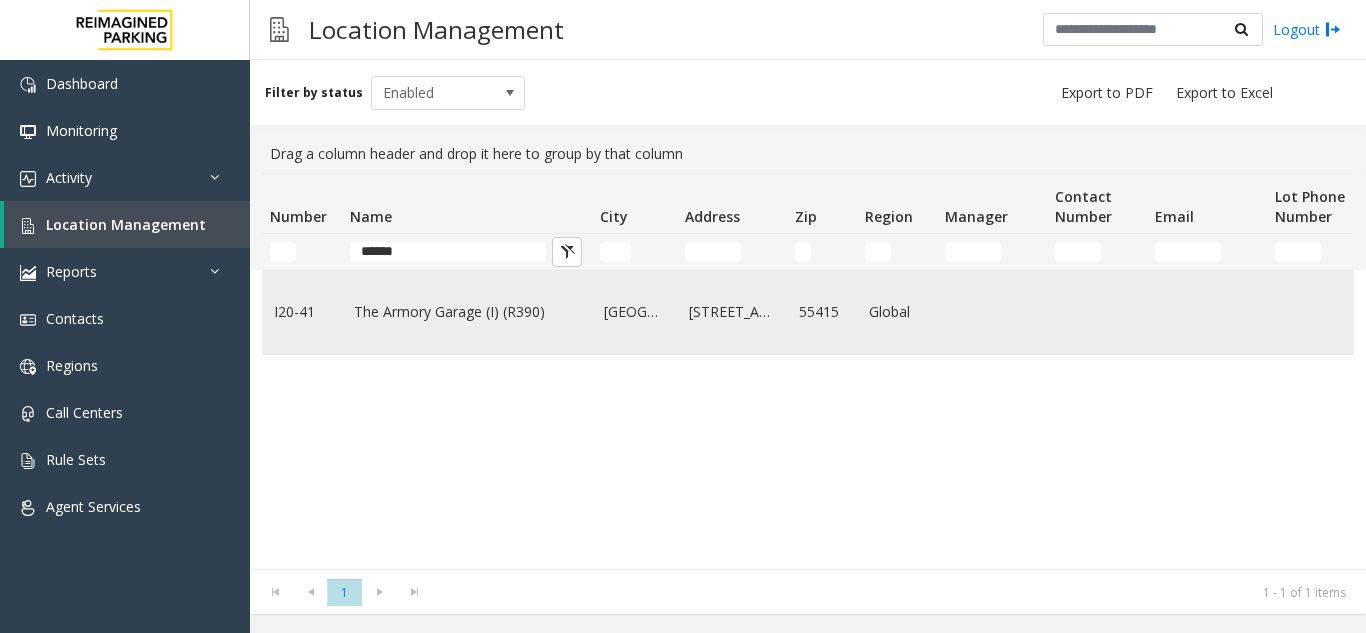 click on "The Armory Garage (I) (R390)" 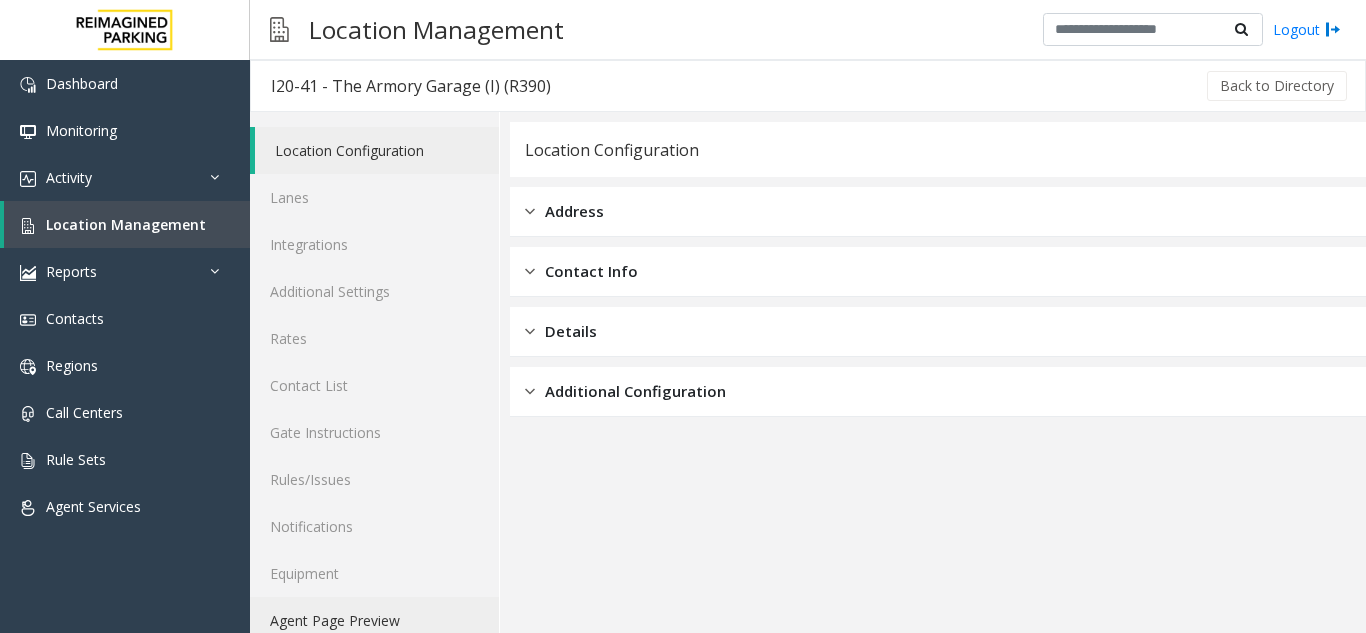 click on "Agent Page Preview" 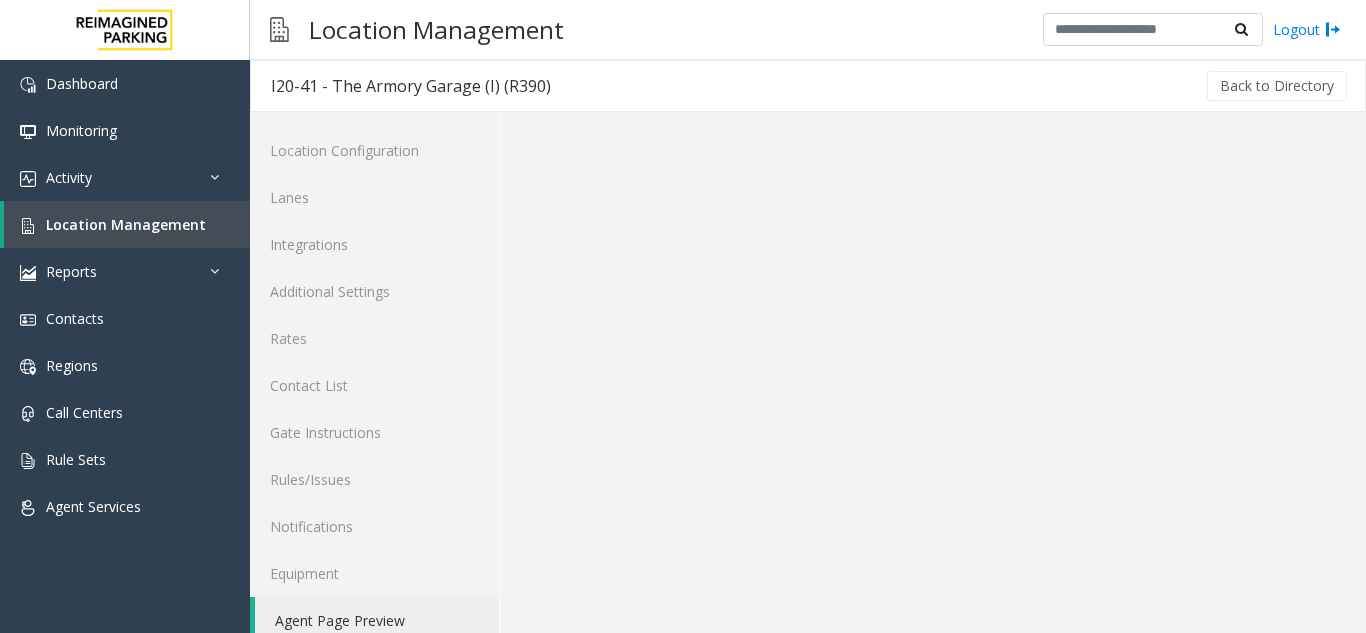 click on "Agent Page Preview" 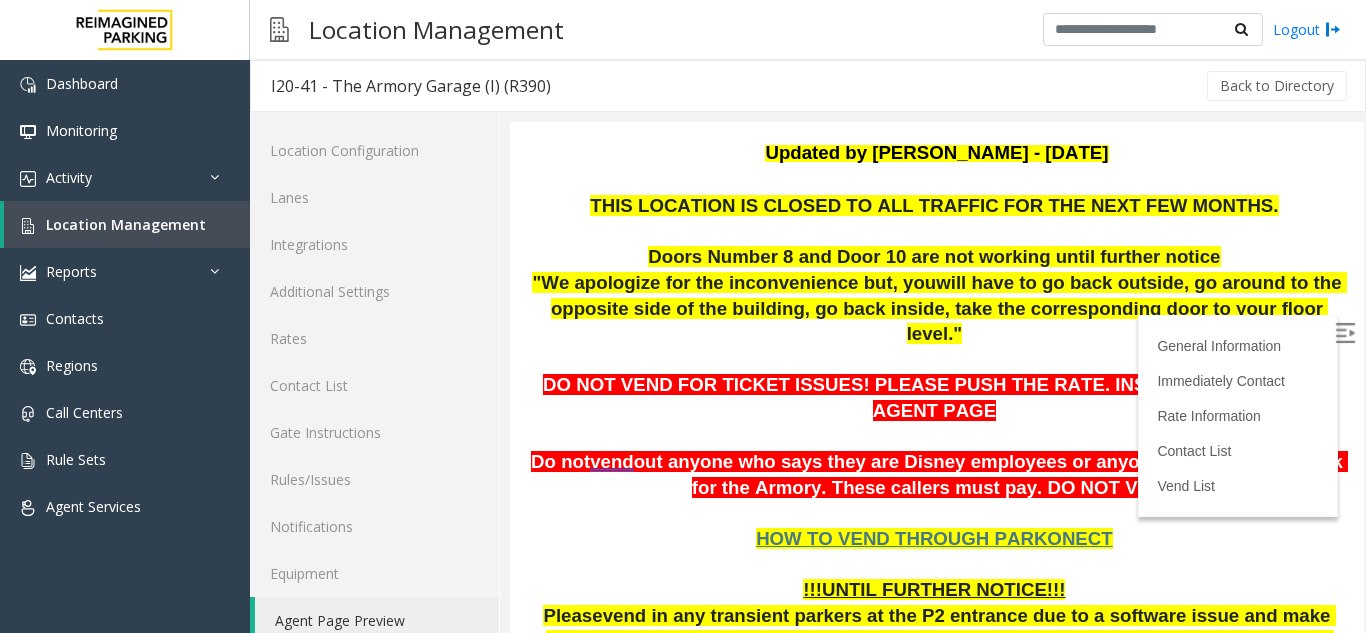 scroll, scrollTop: 200, scrollLeft: 0, axis: vertical 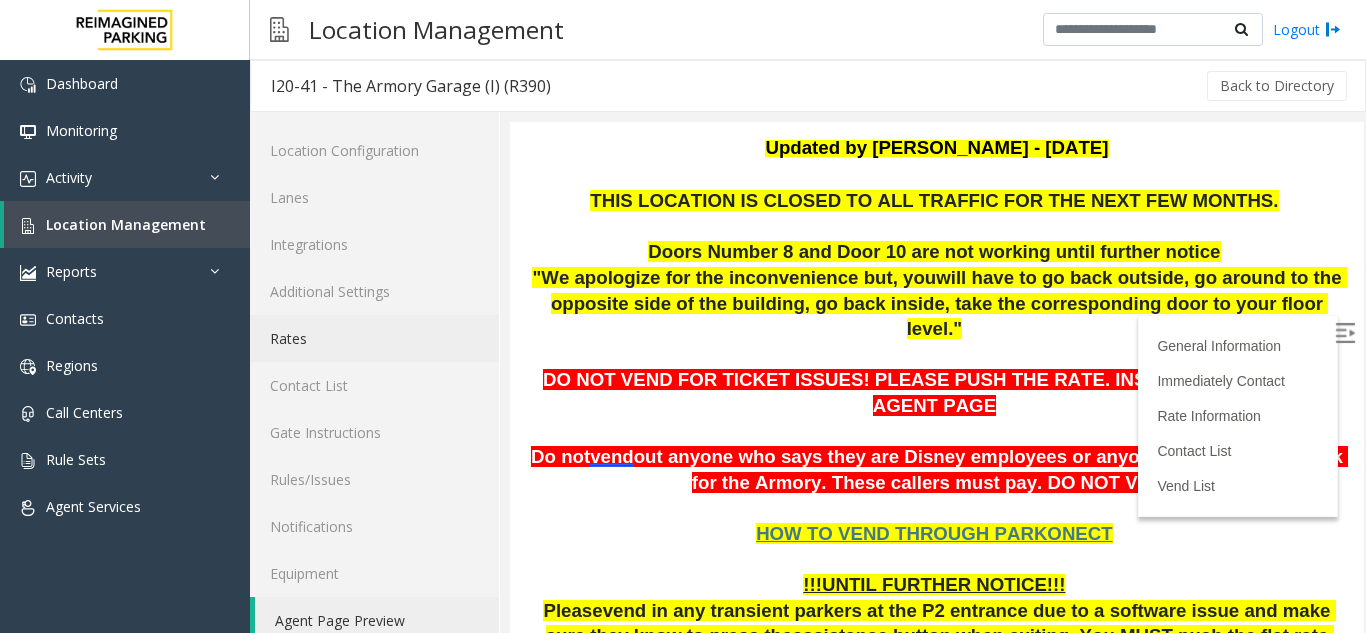click on "Rates" 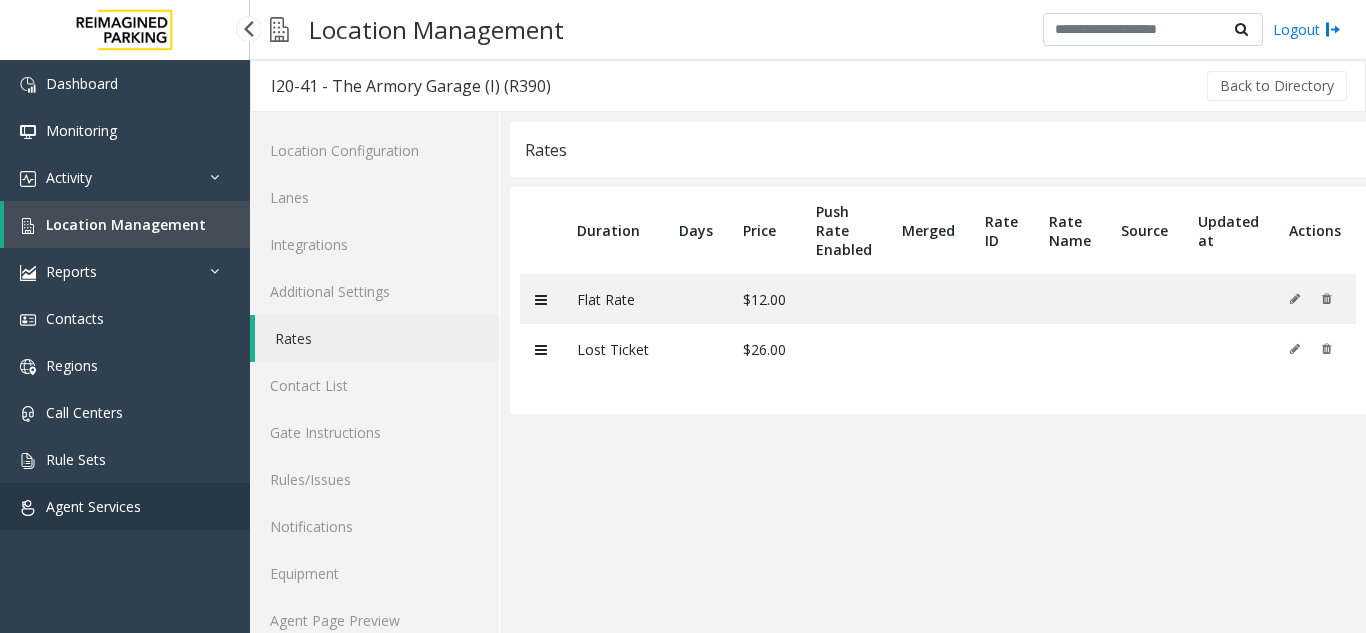 click on "Agent Services" at bounding box center [93, 506] 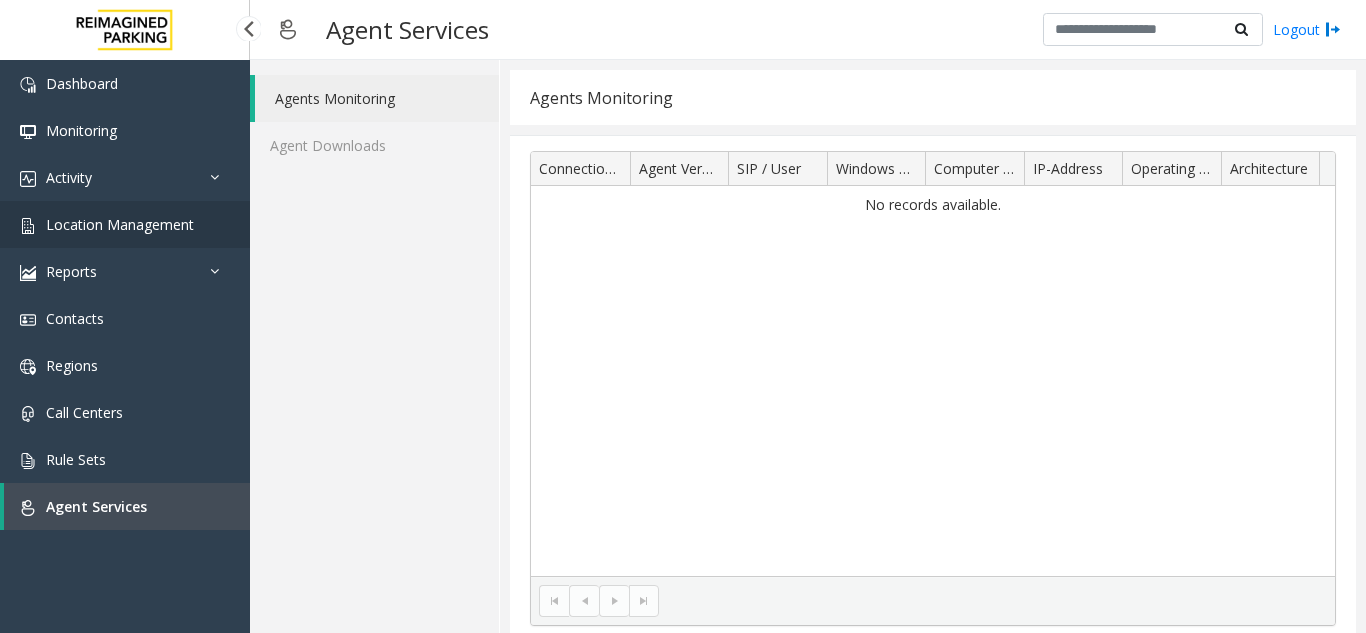 click on "Location Management" at bounding box center [125, 224] 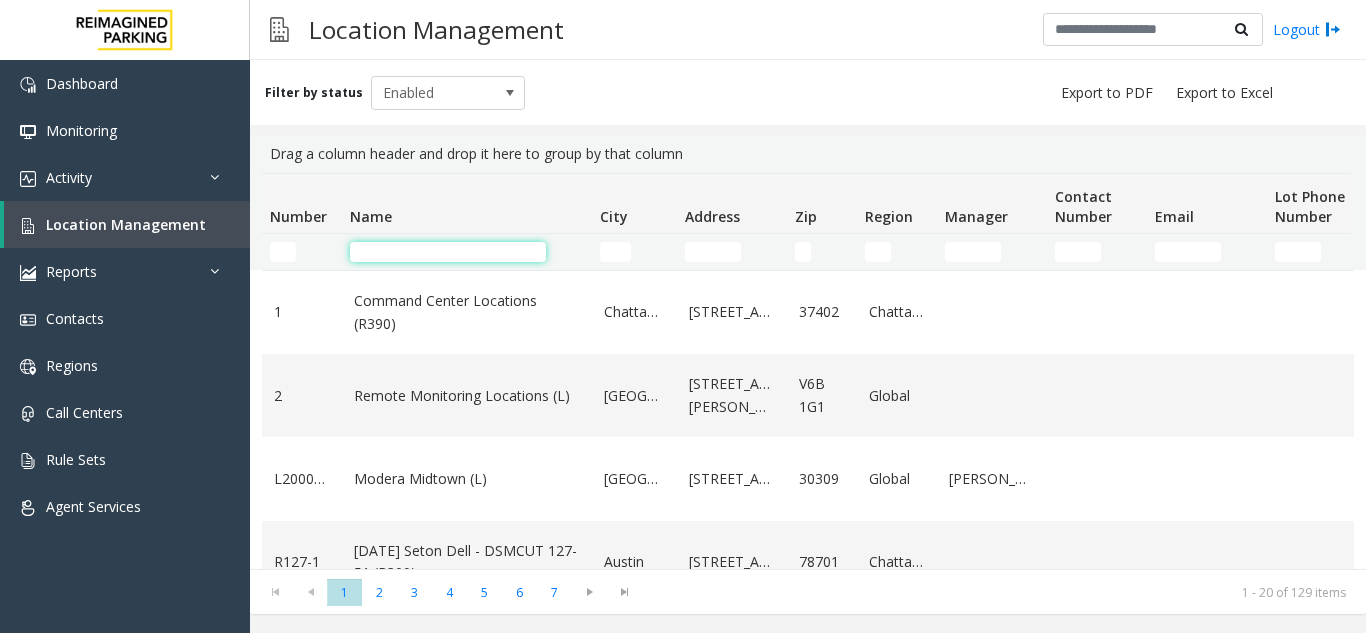 click 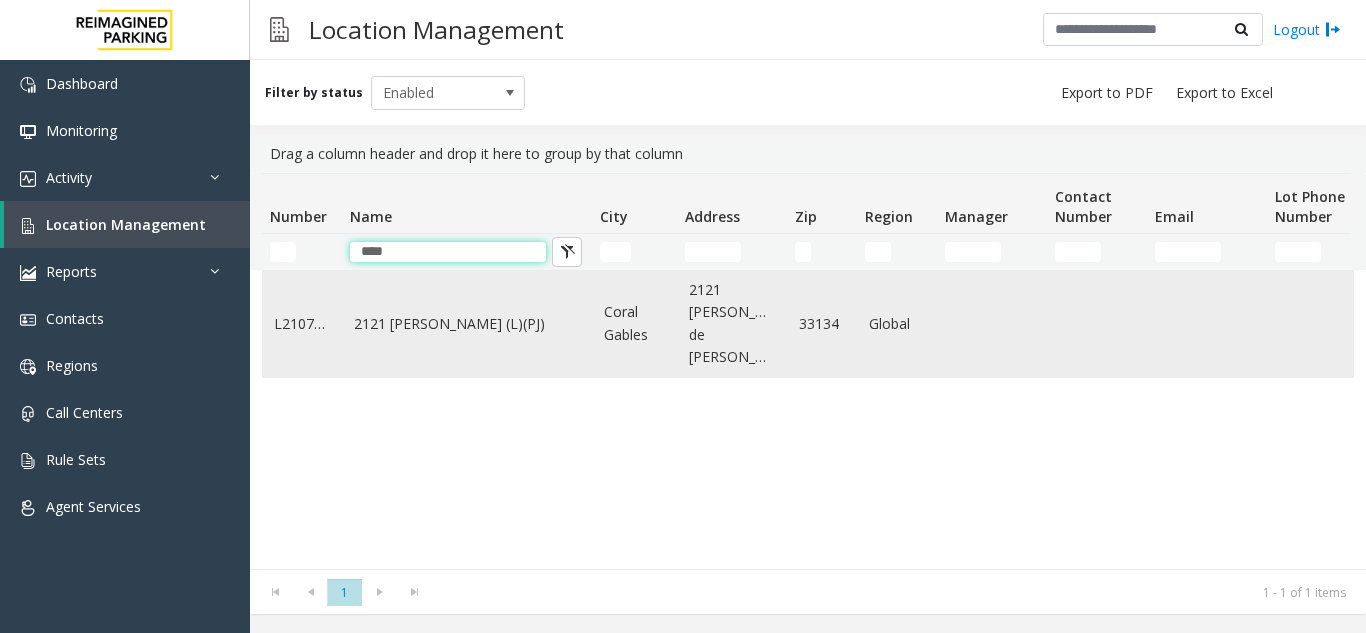 type on "****" 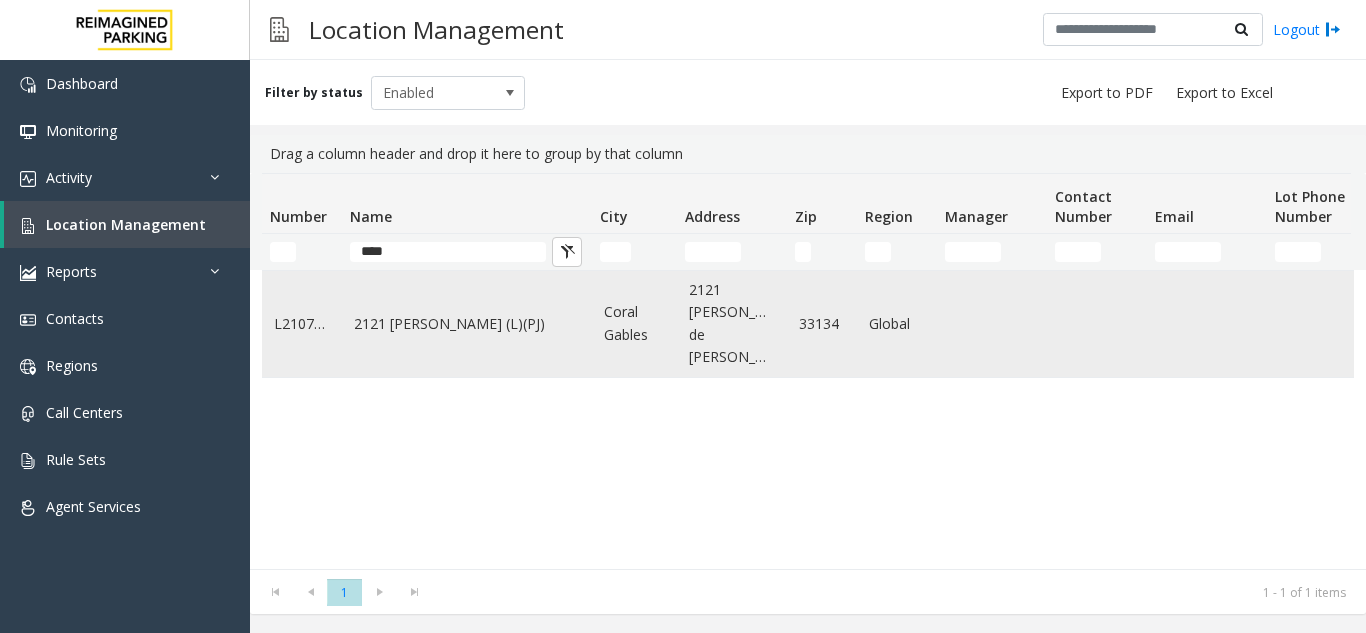 click on "2121 [PERSON_NAME] (L)(PJ)" 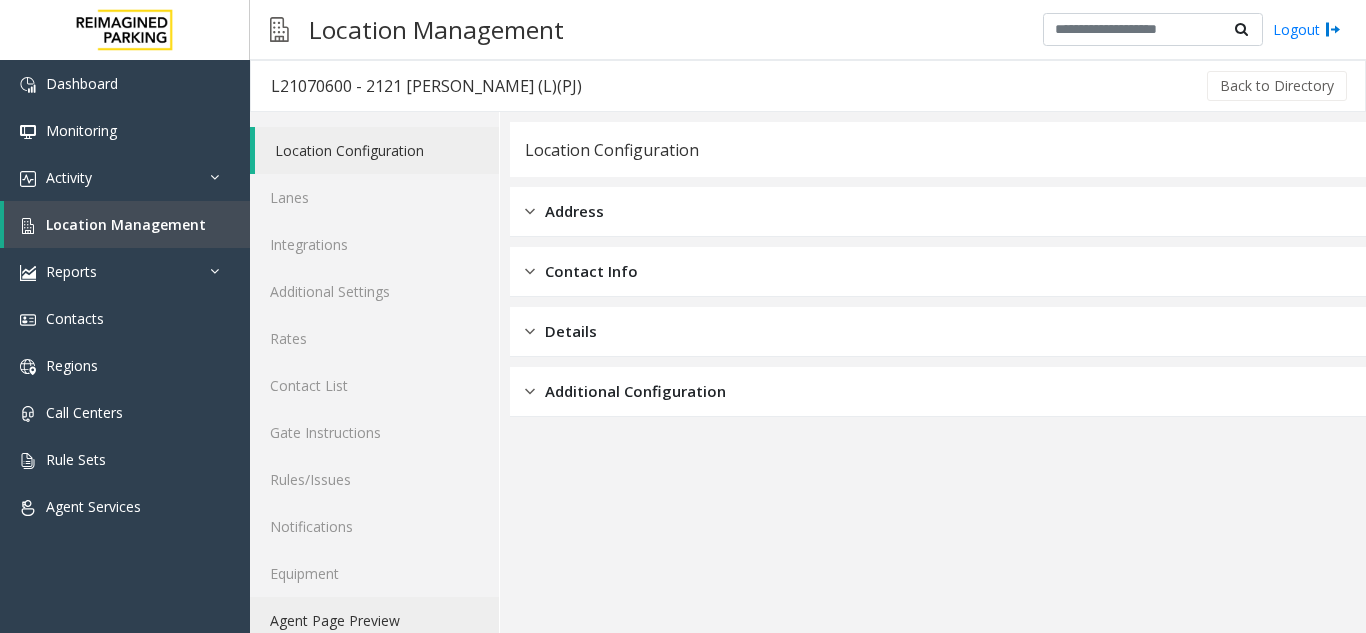click on "Agent Page Preview" 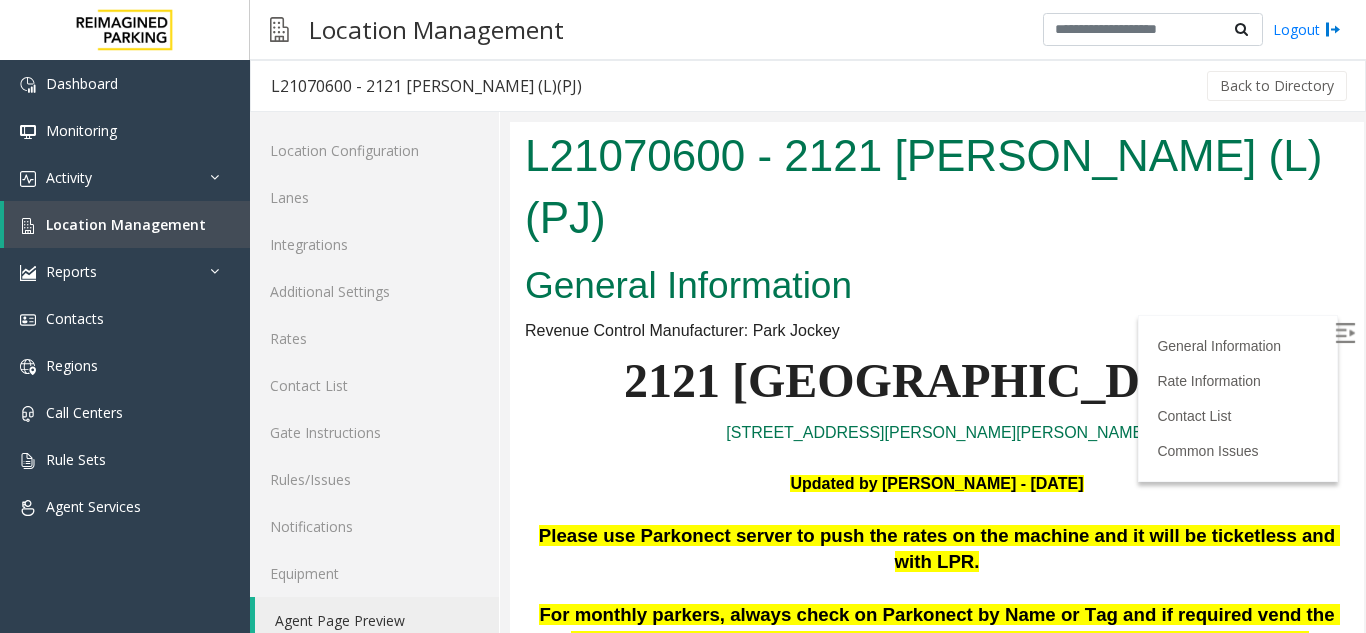 scroll, scrollTop: 800, scrollLeft: 0, axis: vertical 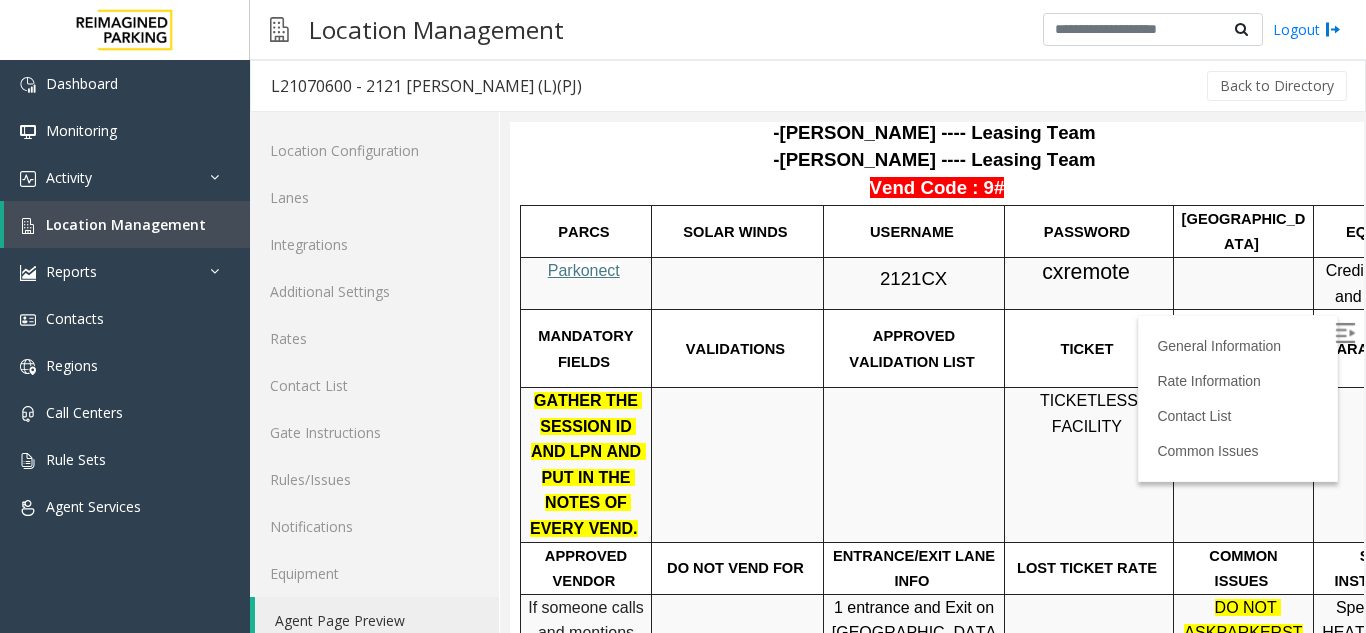 click on "Parkonect" at bounding box center (584, 270) 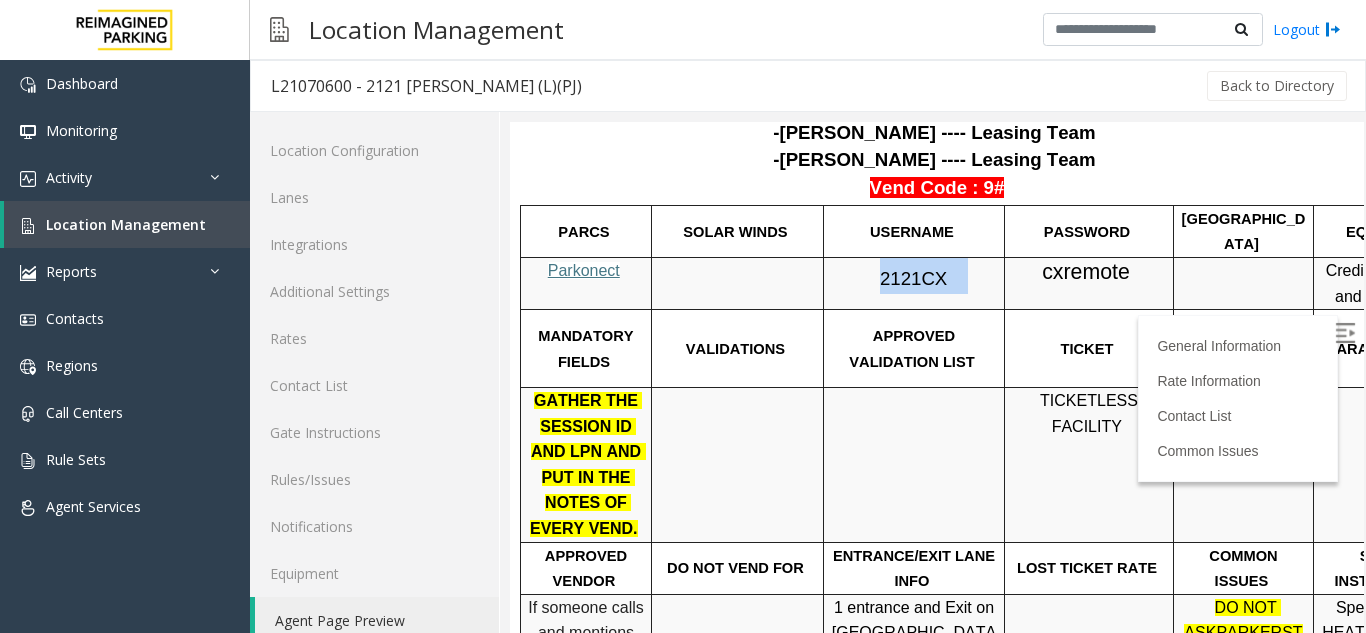 click on "2121CX" at bounding box center [913, 278] 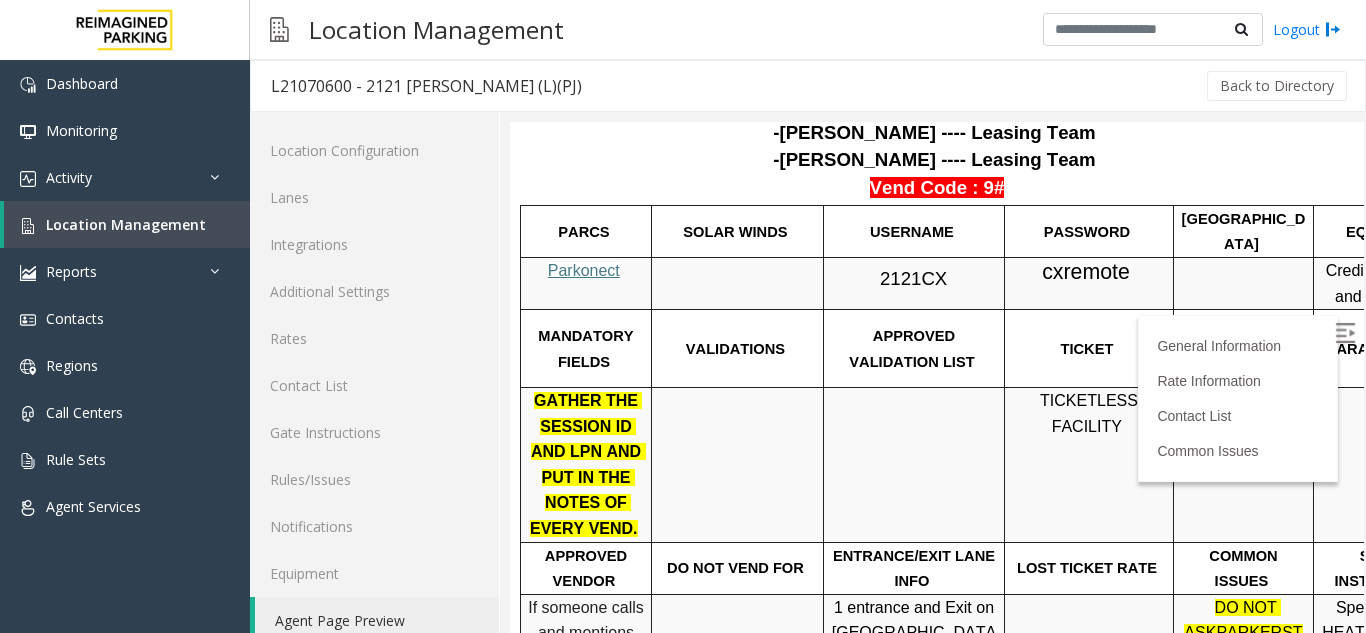 click on "cxremote" at bounding box center [1086, 272] 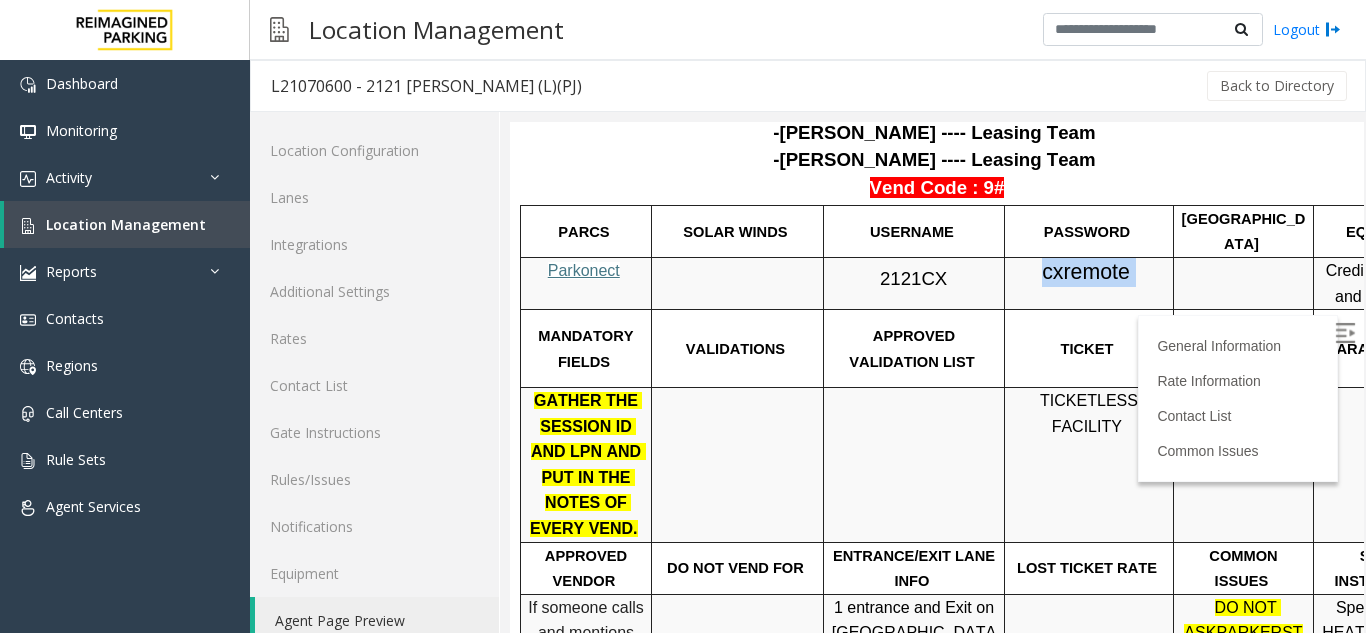 click on "cxremote" at bounding box center [1086, 272] 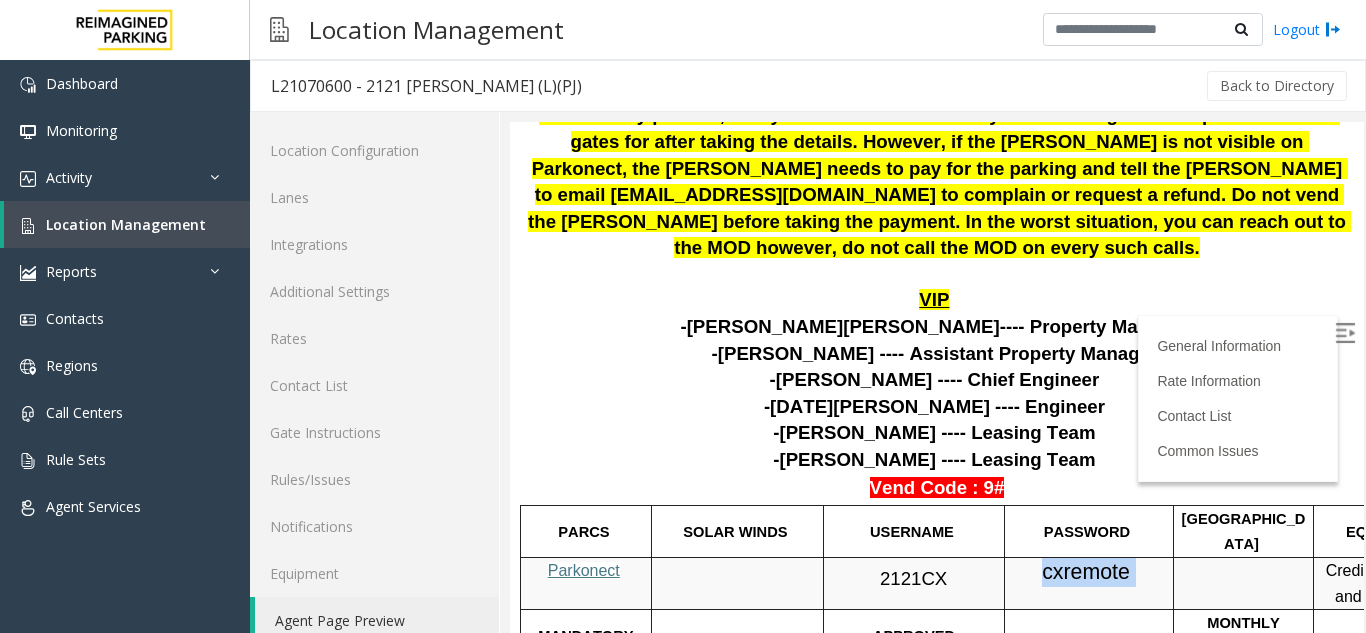 scroll, scrollTop: 100, scrollLeft: 0, axis: vertical 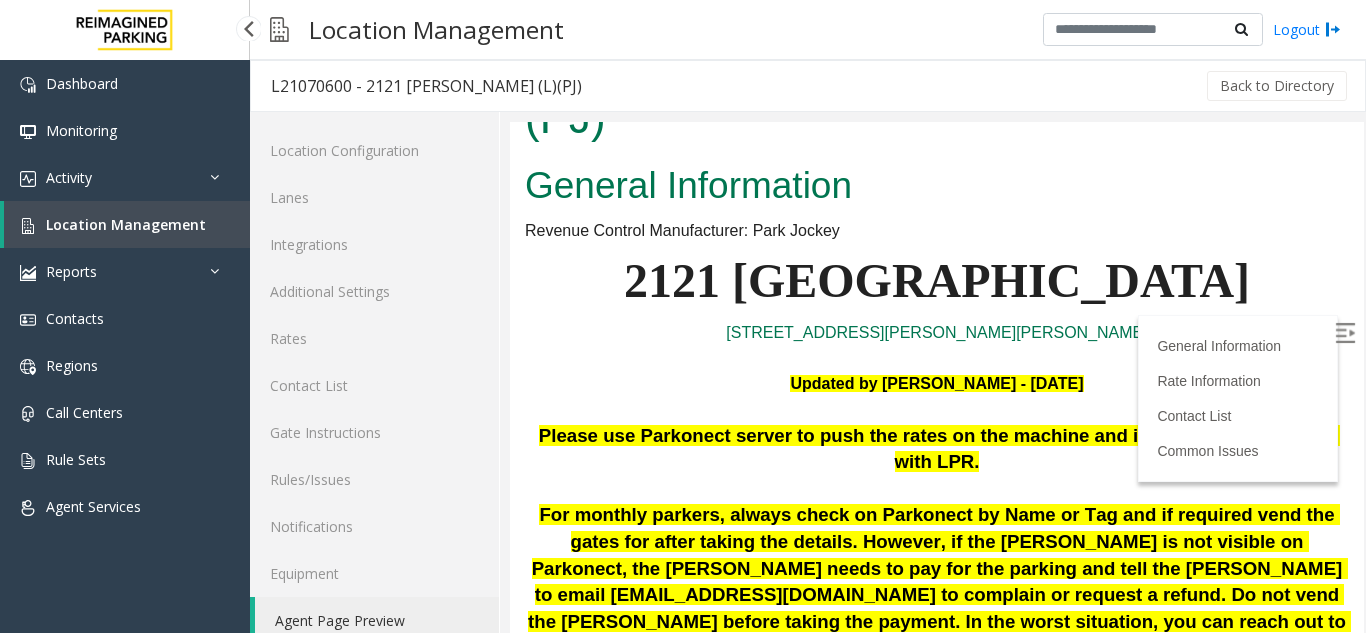 click on "Location Management" at bounding box center (127, 224) 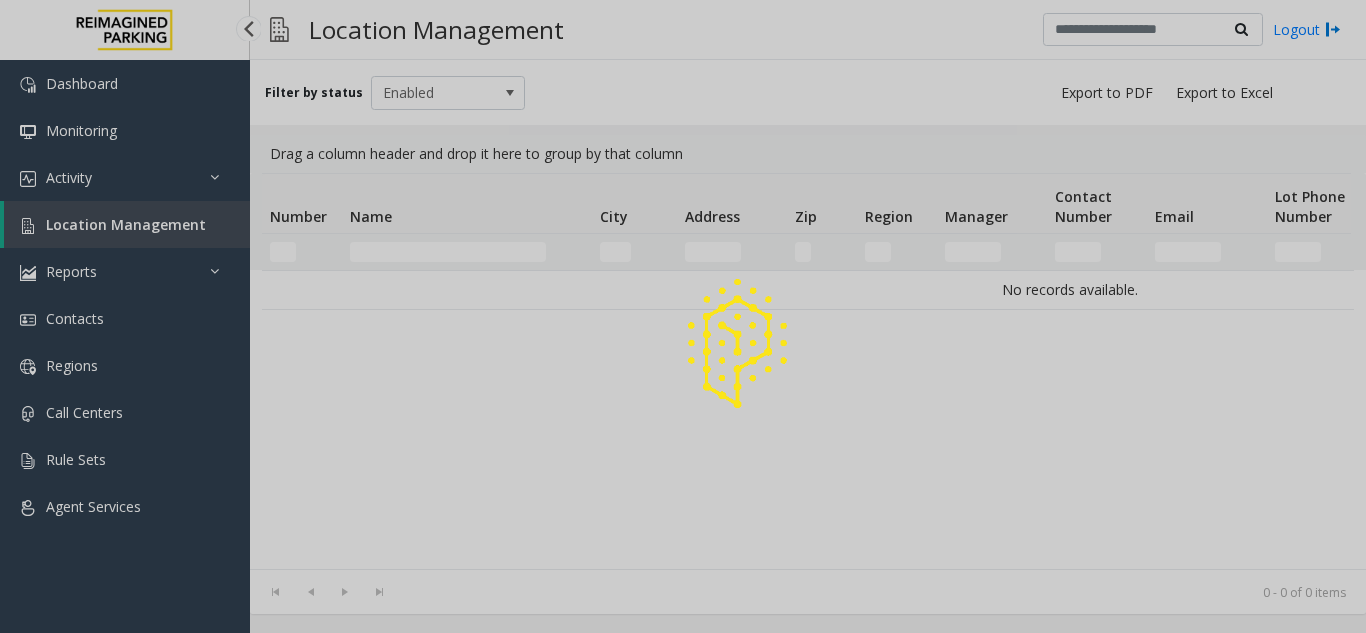 click 